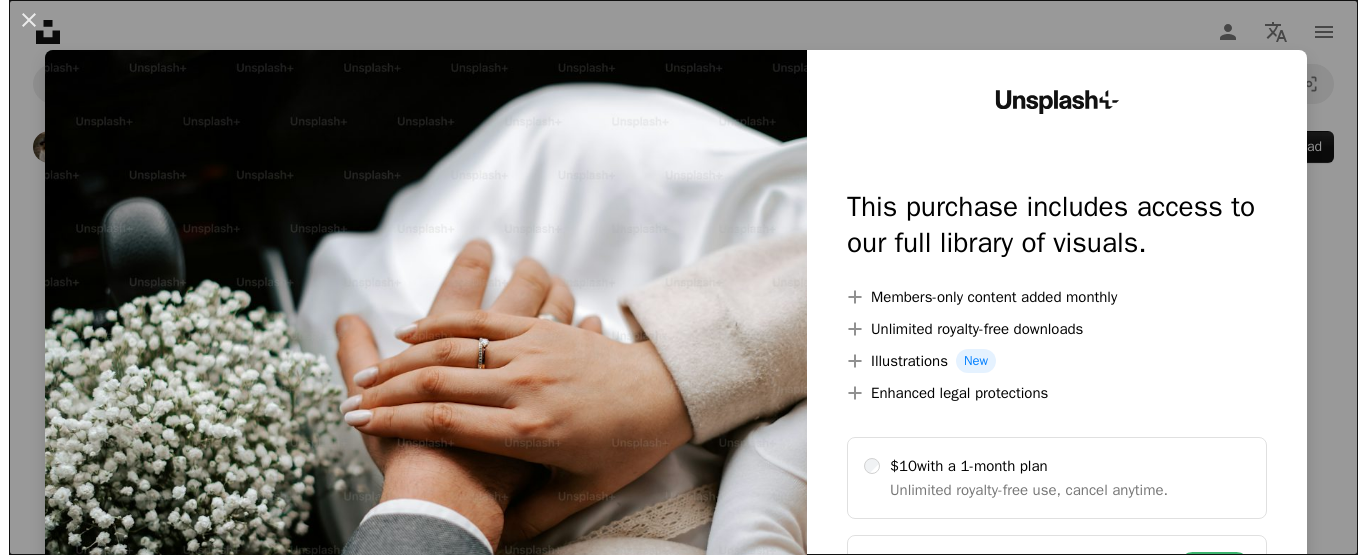 scroll, scrollTop: 200, scrollLeft: 0, axis: vertical 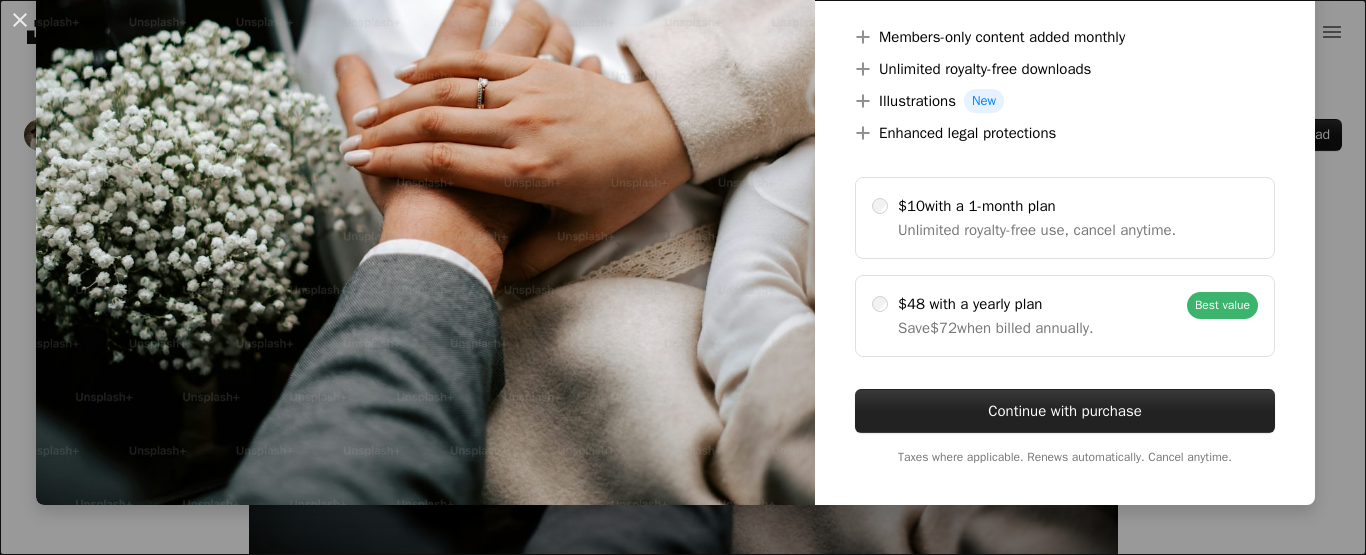 click on "Continue with purchase" at bounding box center [1065, 411] 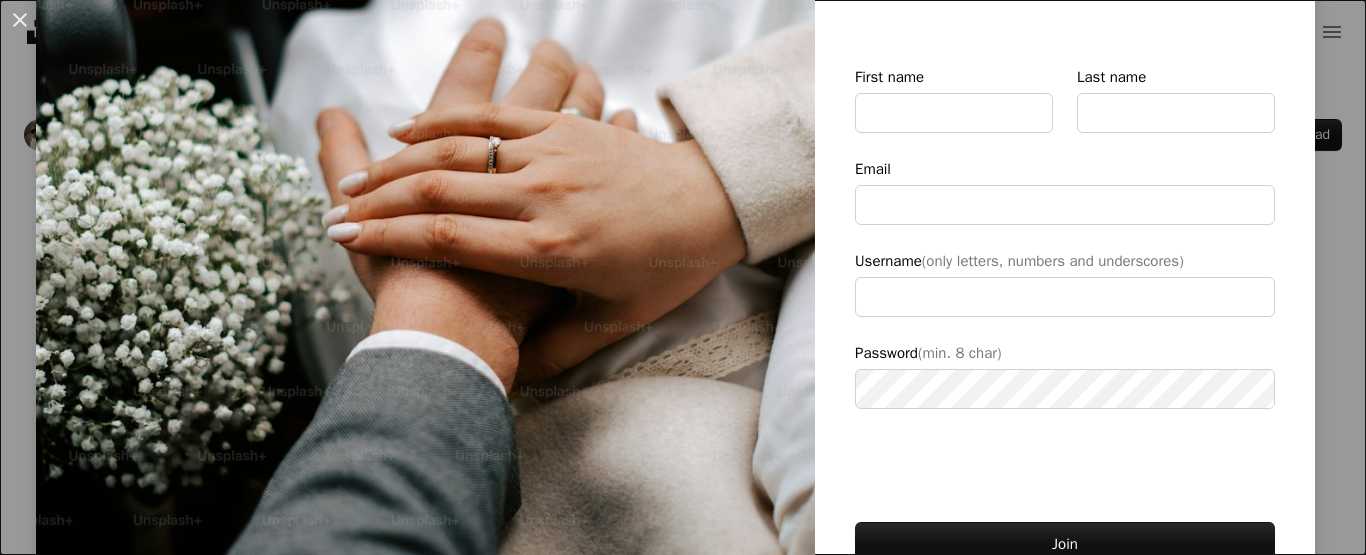 click at bounding box center (425, 220) 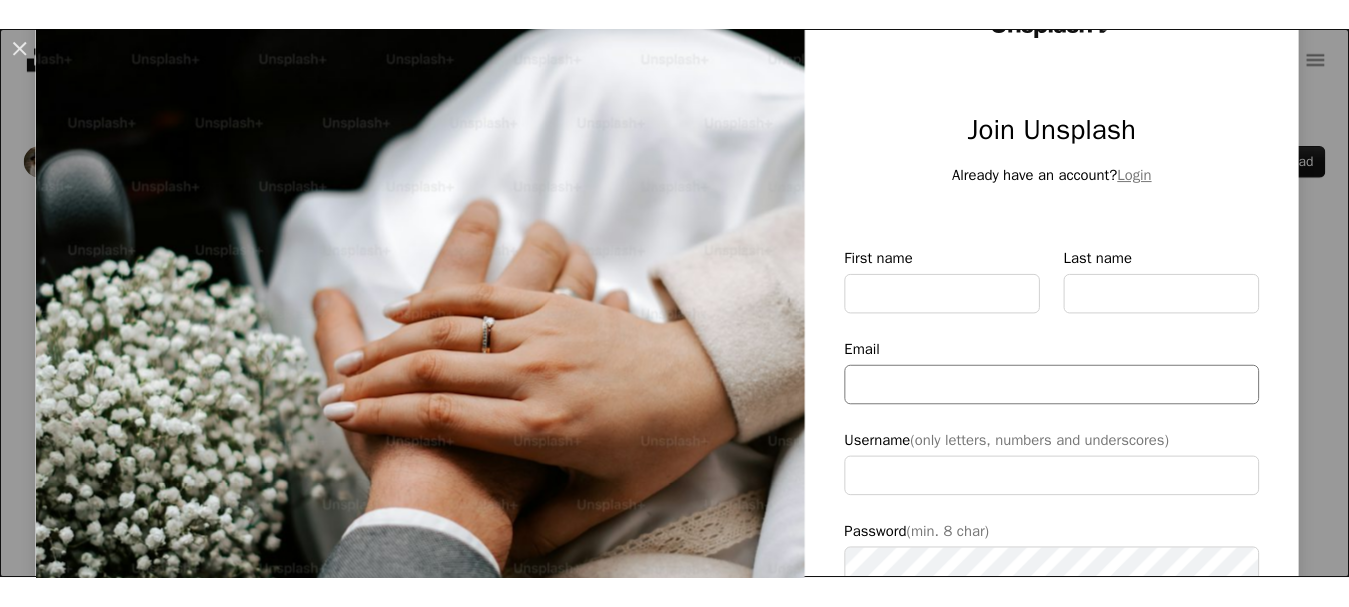 scroll, scrollTop: 0, scrollLeft: 0, axis: both 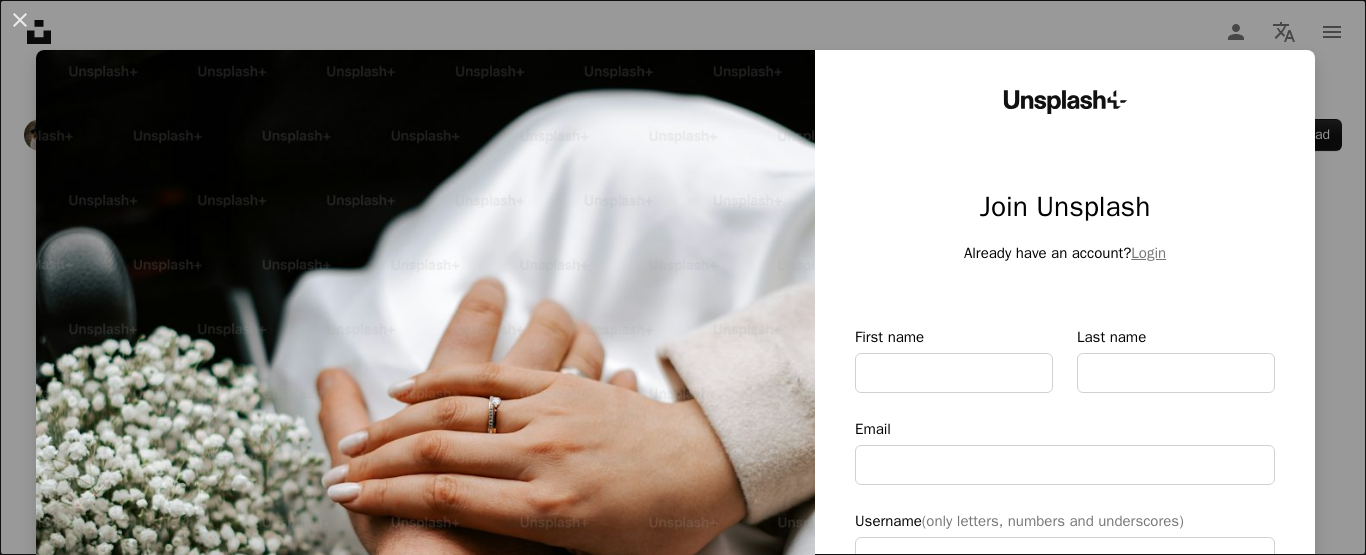 click at bounding box center [425, 480] 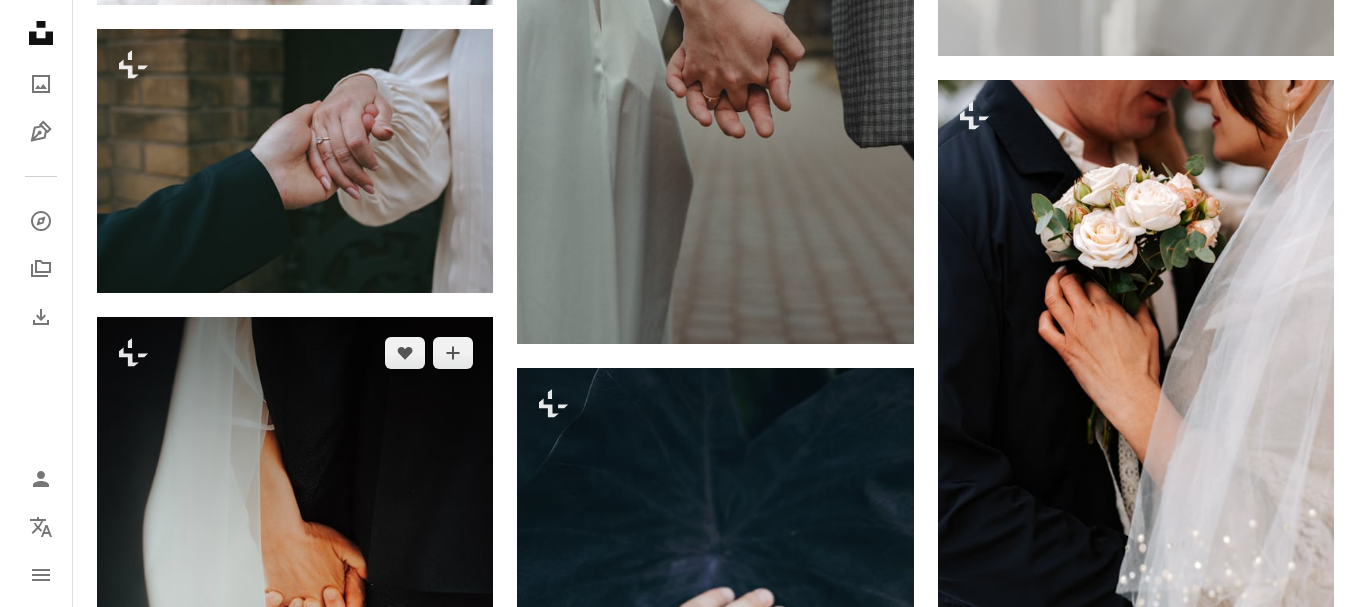 scroll, scrollTop: 2100, scrollLeft: 0, axis: vertical 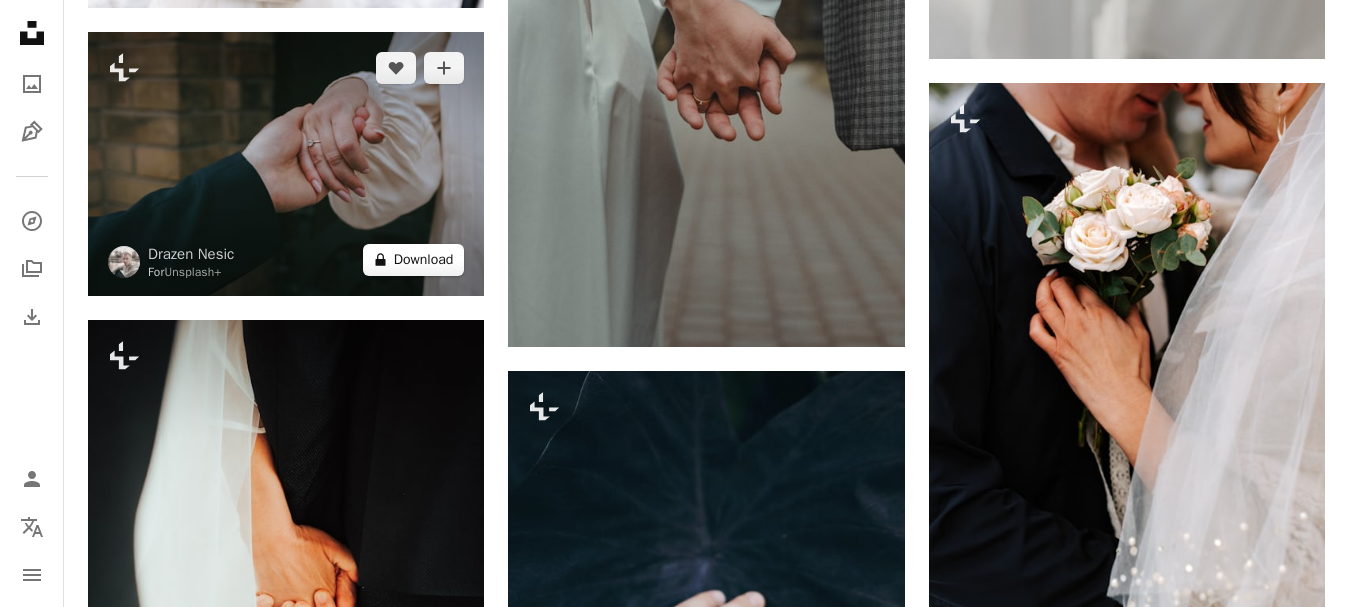 click on "A lock   Download" at bounding box center (414, 260) 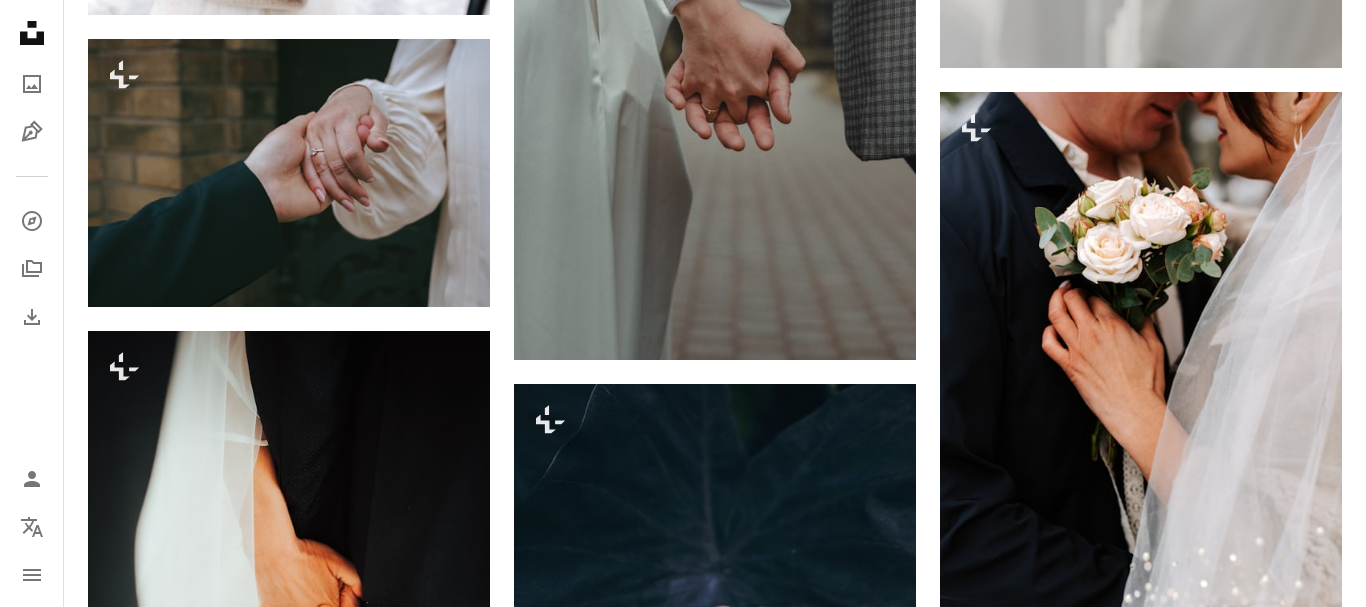 scroll, scrollTop: 208, scrollLeft: 0, axis: vertical 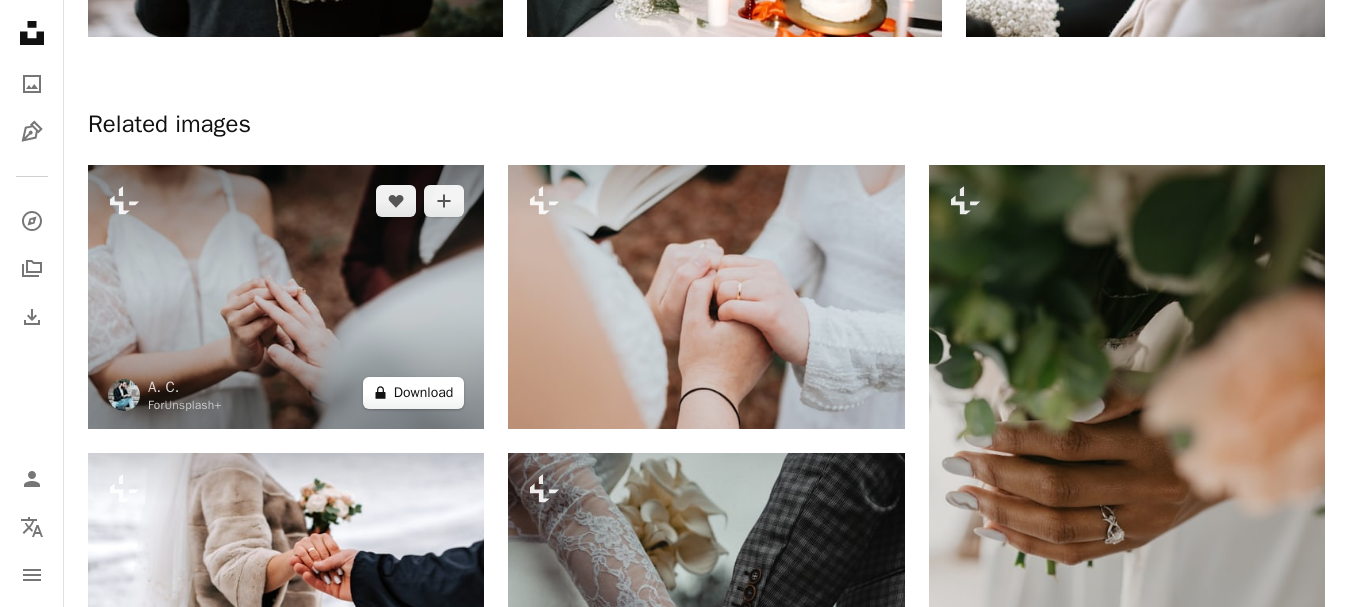 click on "A lock   Download" at bounding box center (414, 393) 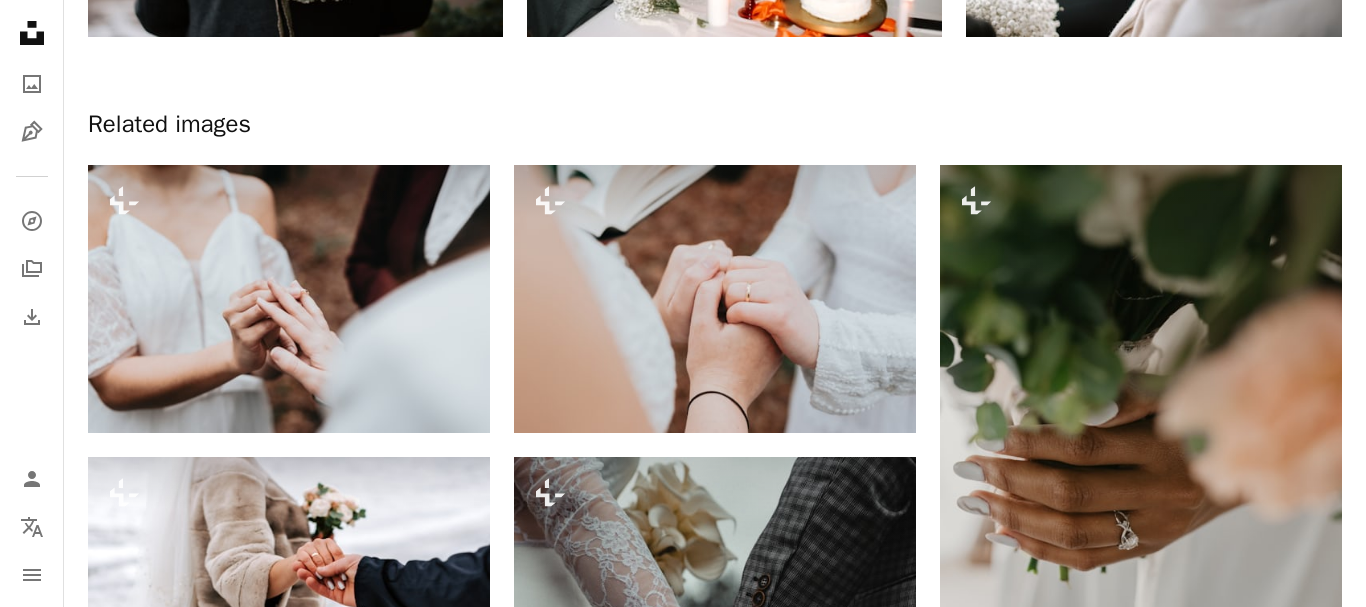 scroll, scrollTop: 208, scrollLeft: 0, axis: vertical 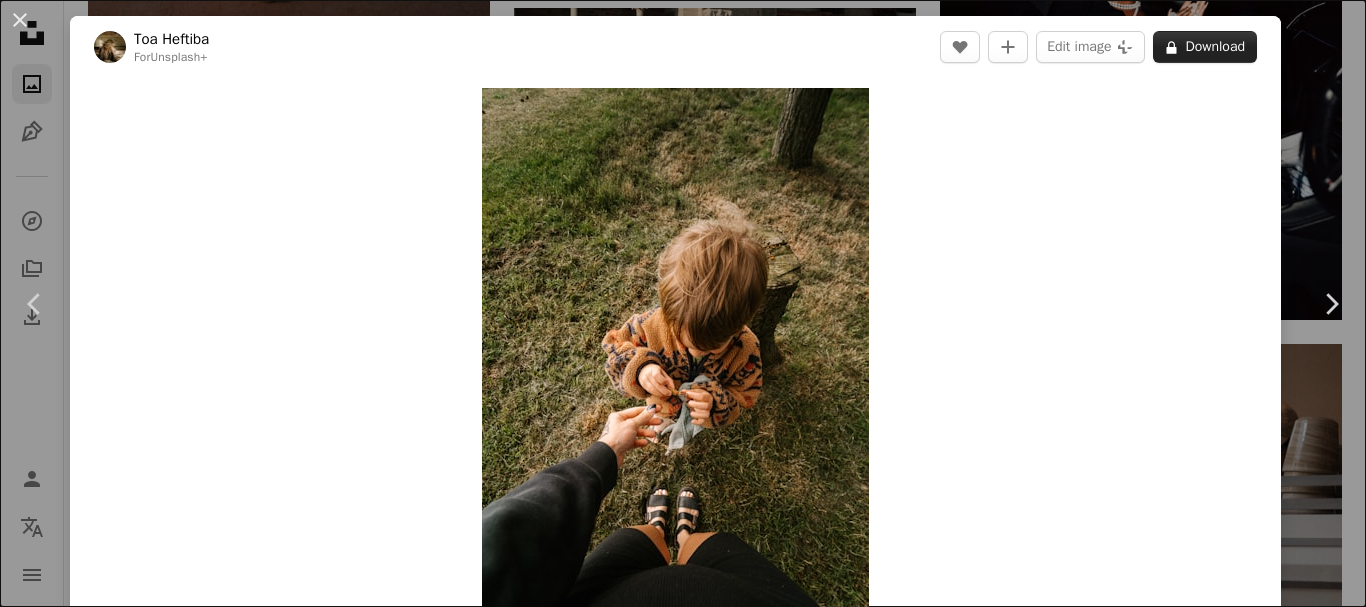 click on "A lock   Download" at bounding box center [1205, 47] 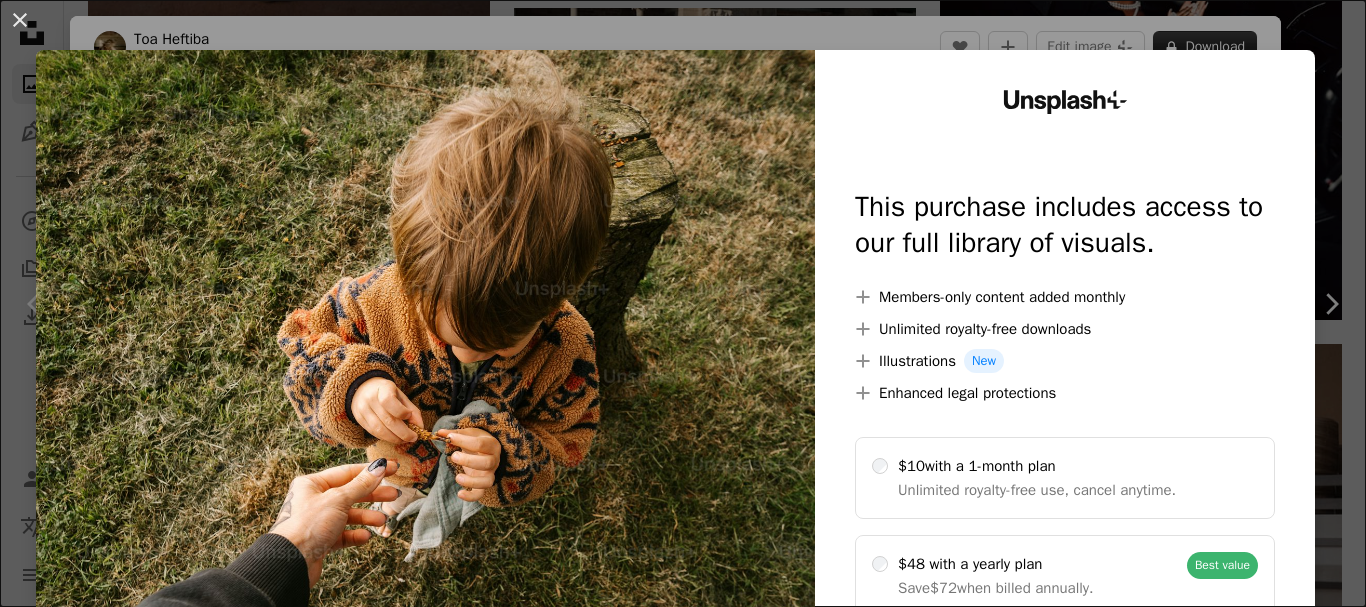 click on "Unsplash+ This purchase includes access to our full library of visuals. A plus sign Members-only content added monthly A plus sign Unlimited royalty-free downloads A plus sign Illustrations  New A plus sign Enhanced legal protections $10  with a 1-month plan Unlimited royalty-free use, cancel anytime. $48   with a yearly plan Save  $72  when billed annually. Best value Continue with purchase Taxes where applicable. Renews automatically. Cancel anytime." at bounding box center (1065, 407) 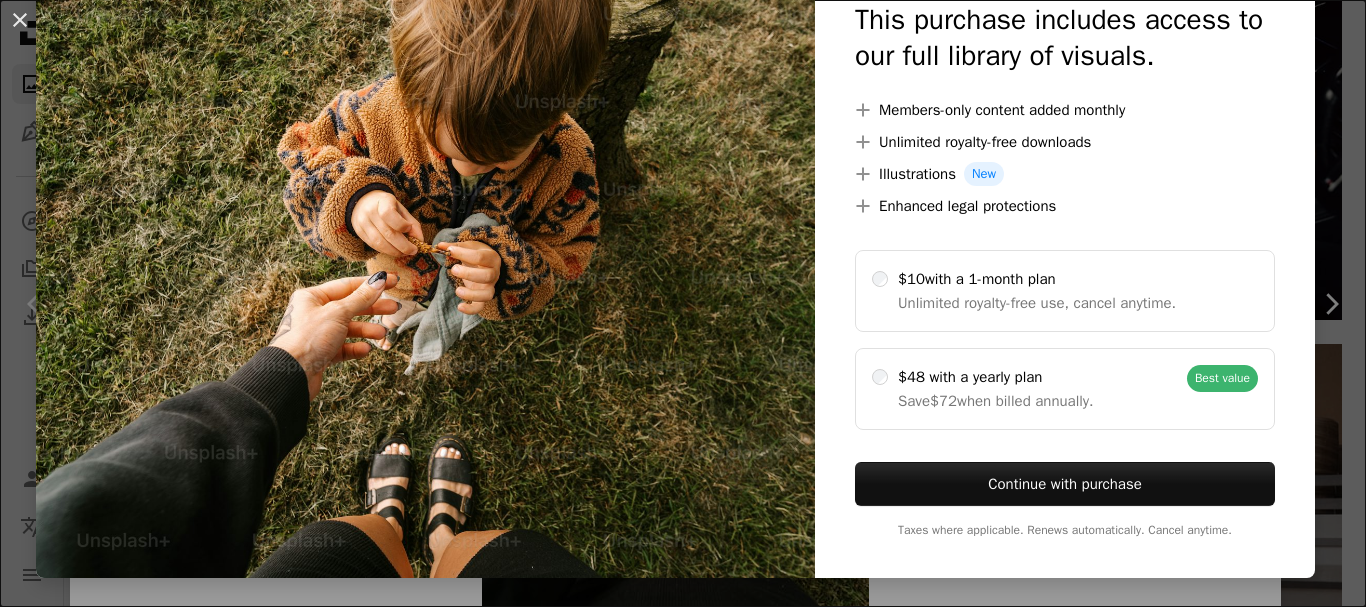 scroll, scrollTop: 208, scrollLeft: 0, axis: vertical 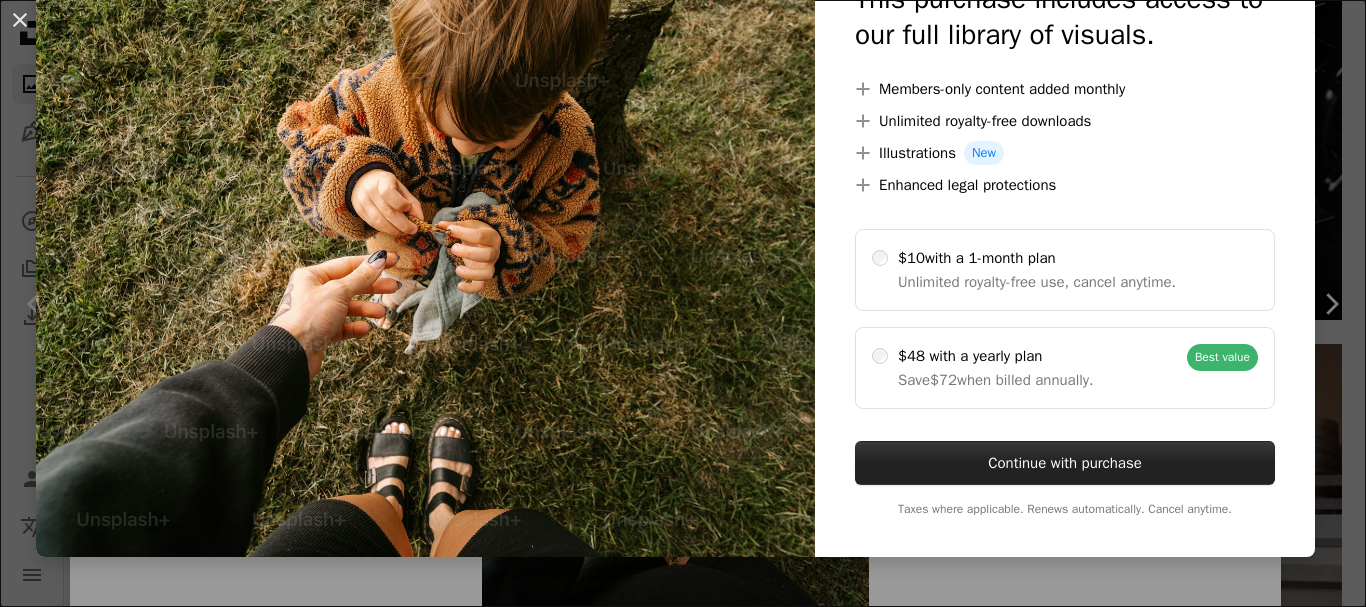 click on "Continue with purchase" at bounding box center [1065, 463] 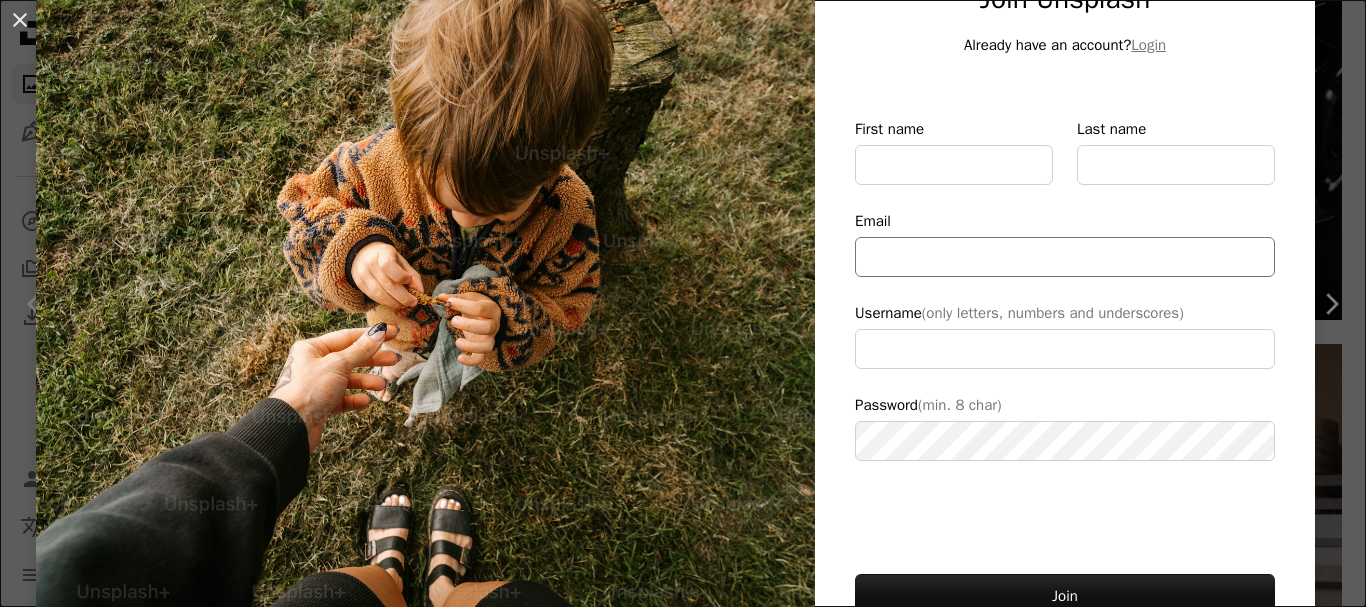 scroll, scrollTop: 0, scrollLeft: 0, axis: both 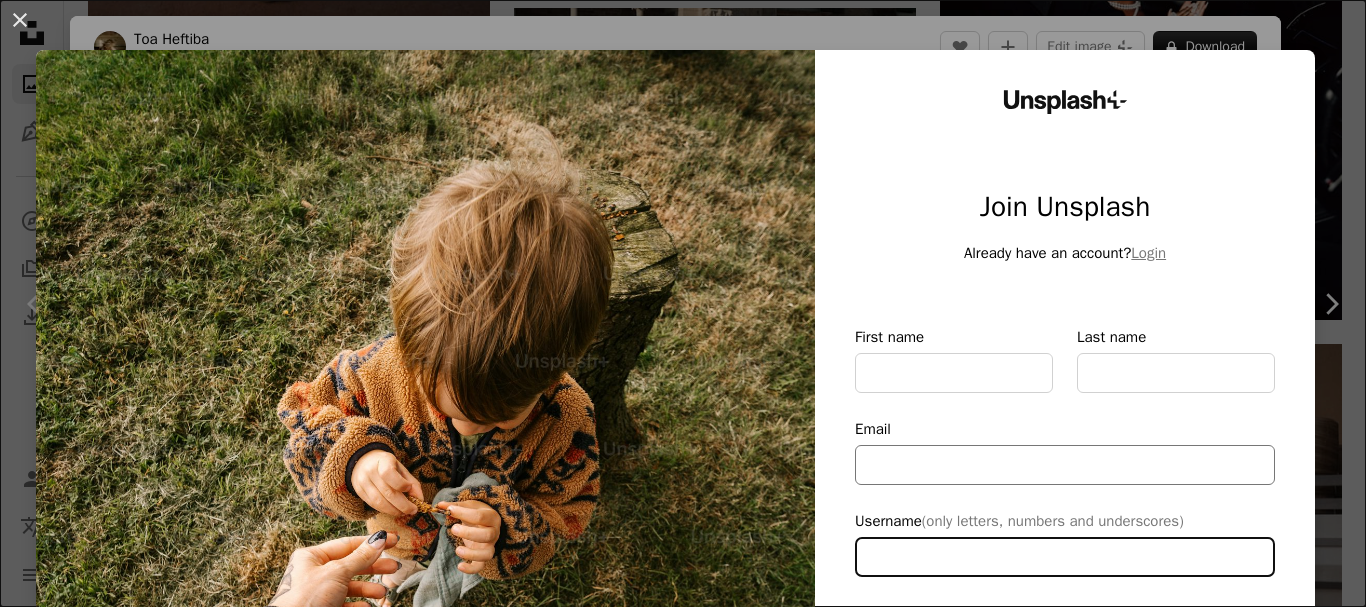 type on "********" 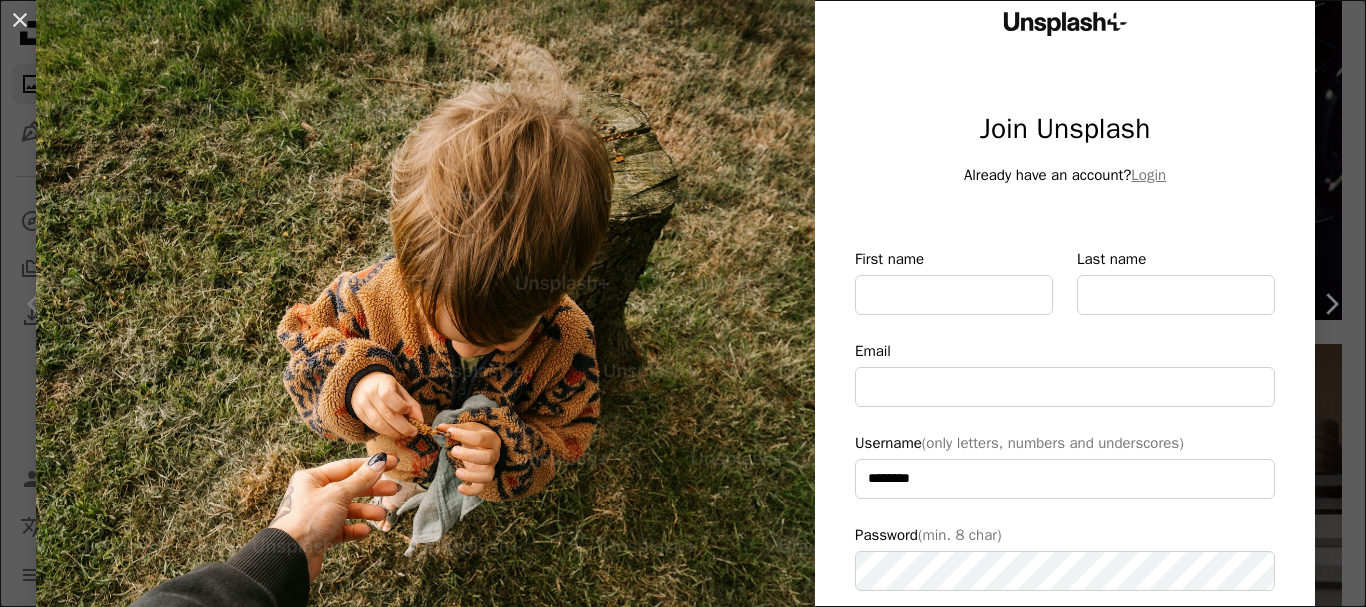scroll, scrollTop: 300, scrollLeft: 0, axis: vertical 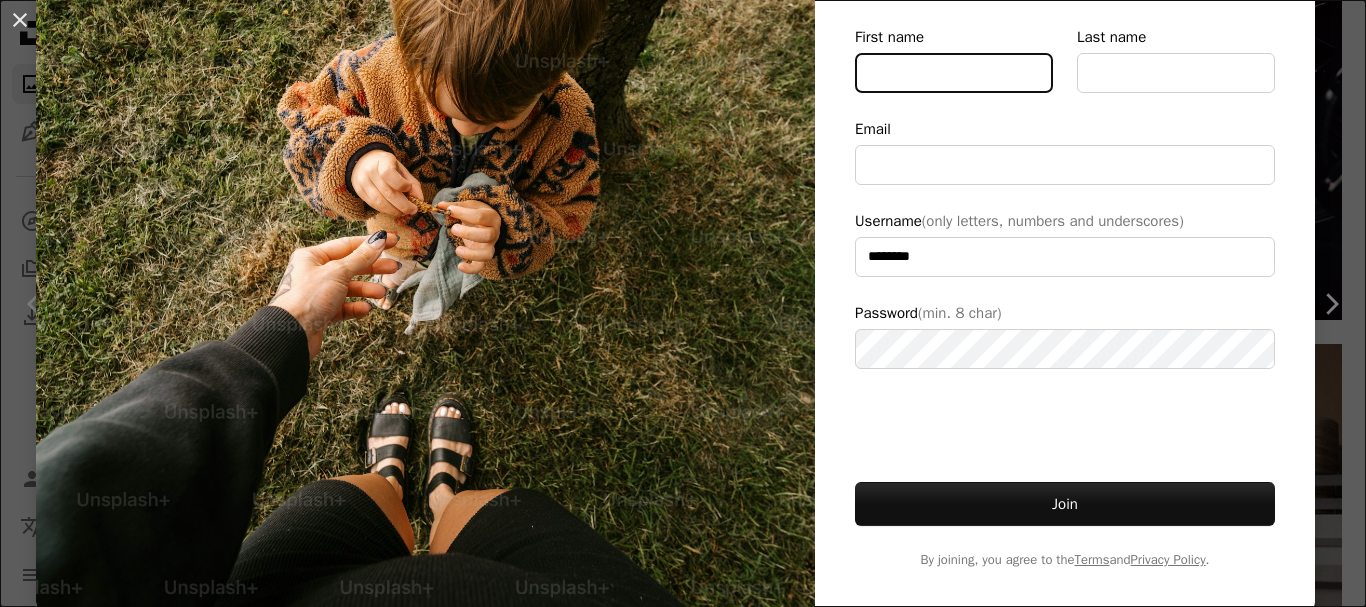 click on "First name" at bounding box center (954, 73) 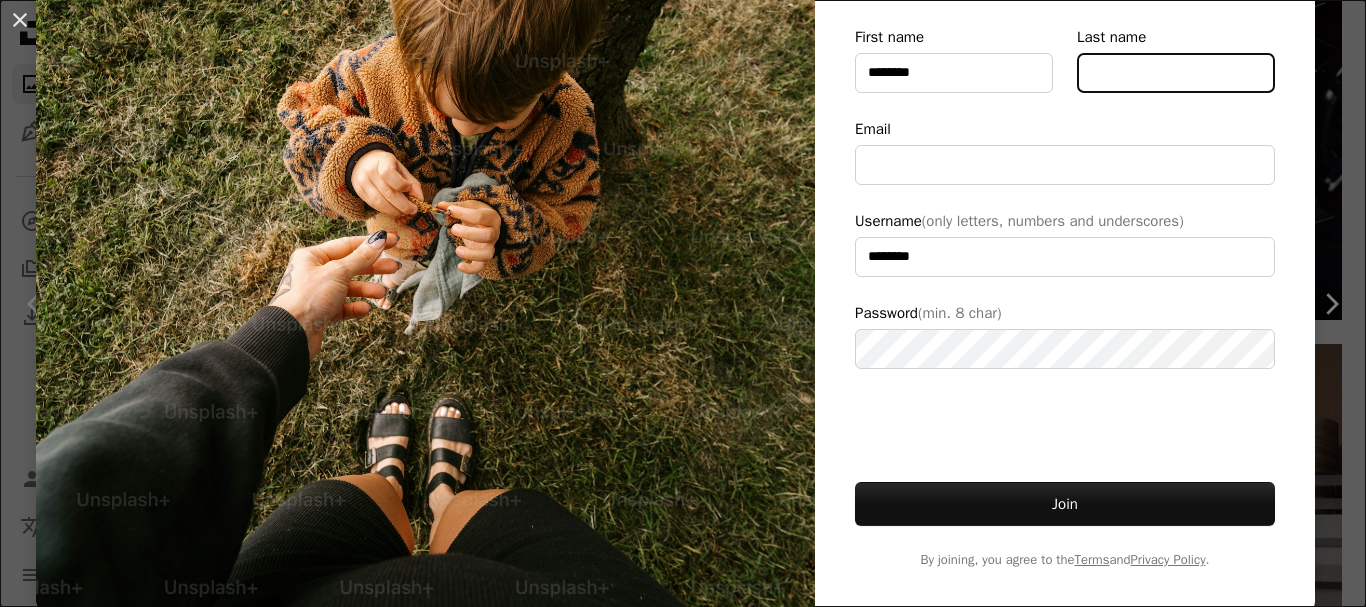 click on "Last name" at bounding box center (1176, 73) 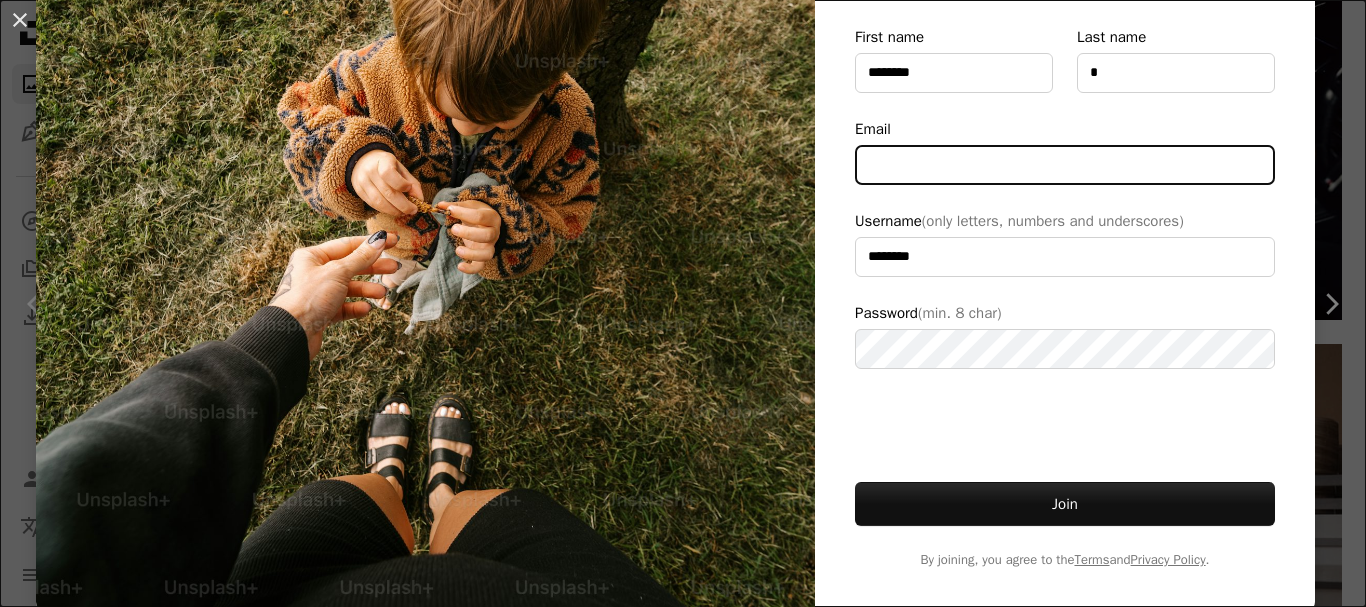 click on "Email" at bounding box center [1065, 165] 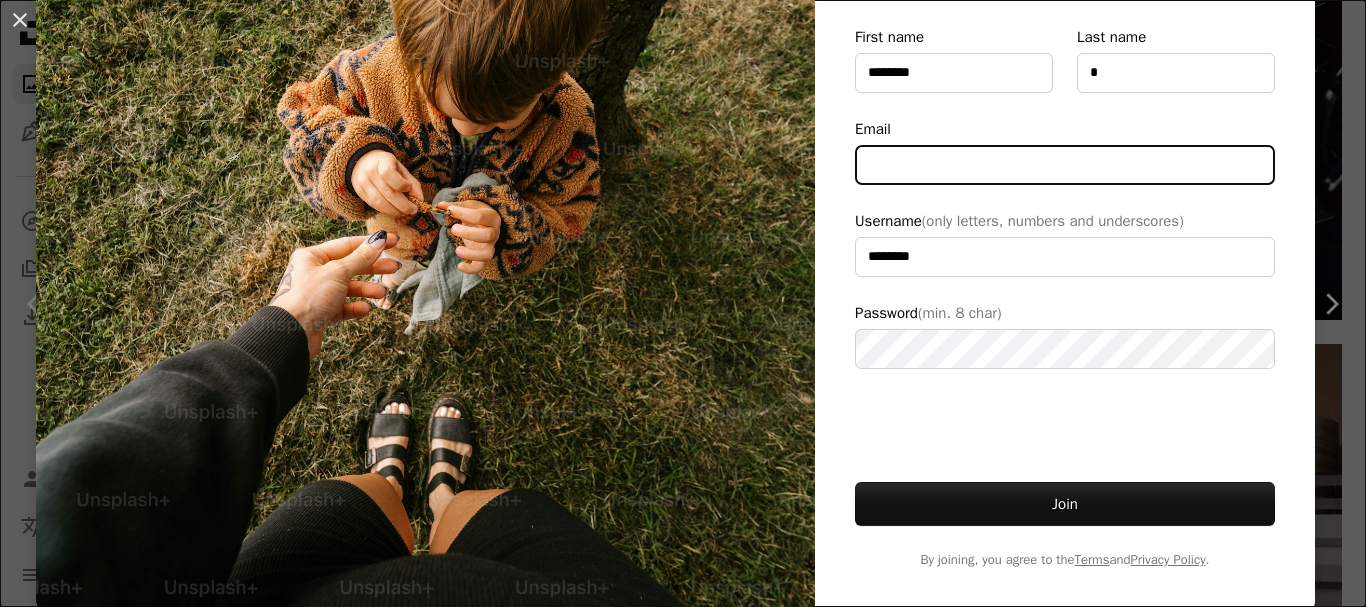 type on "**********" 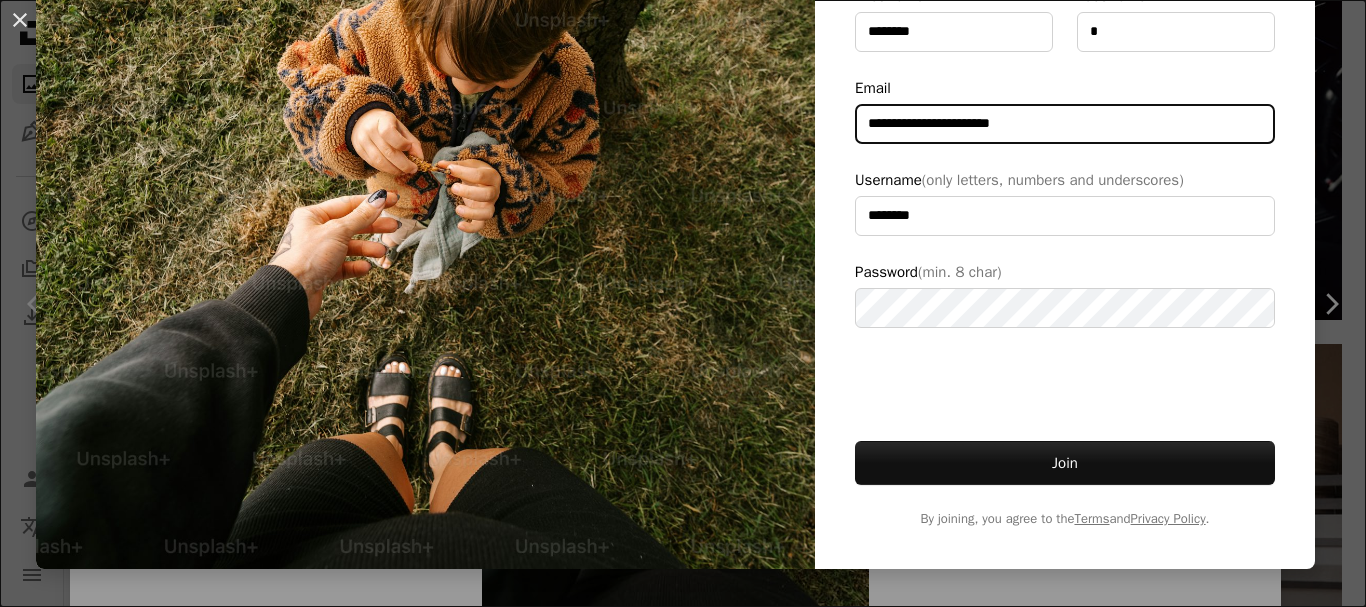 scroll, scrollTop: 353, scrollLeft: 0, axis: vertical 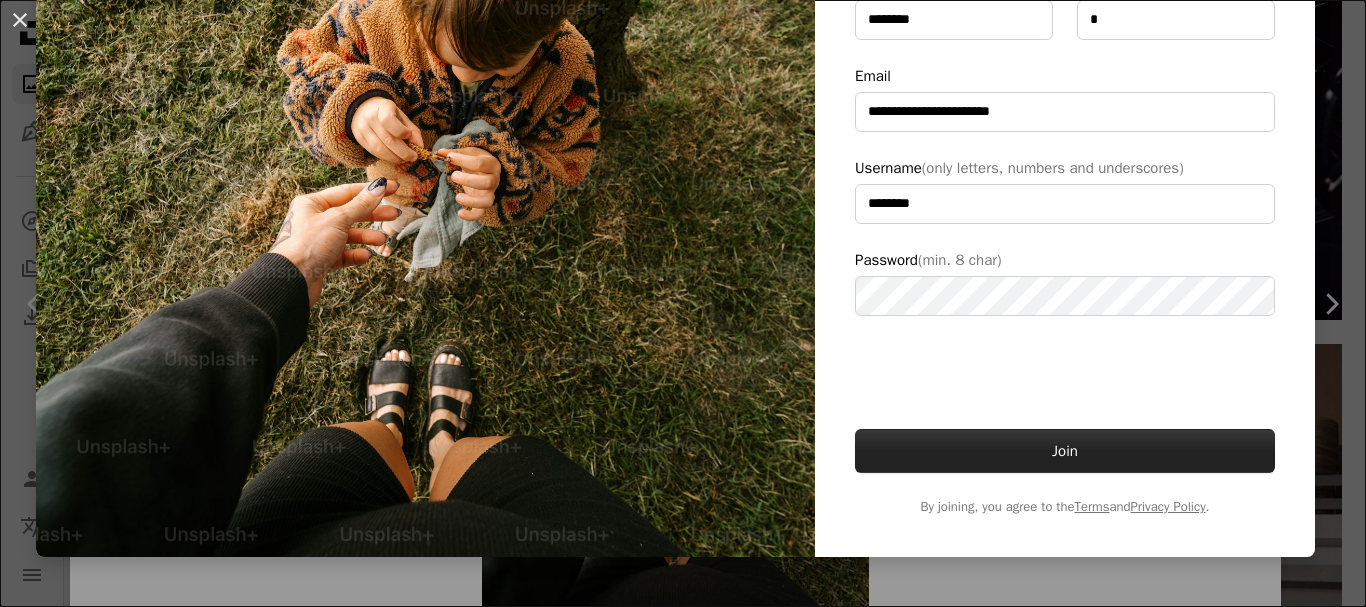 click on "Join" at bounding box center [1065, 451] 